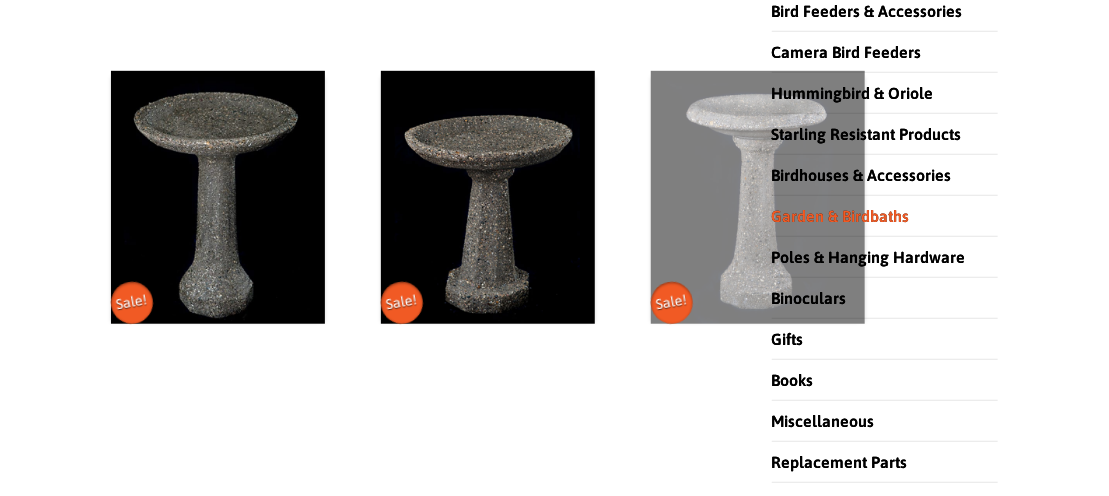 scroll, scrollTop: 400, scrollLeft: 0, axis: vertical 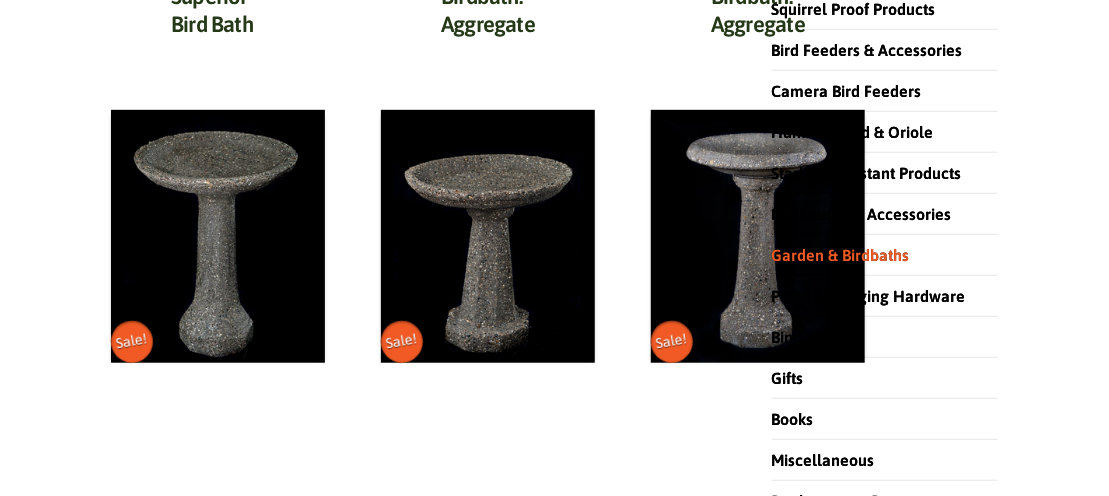 click on "Search for:
Search
Product categories Bird Food
Squirrel Proof Products
Bird Feeders & Accessories
Camera Bird Feeders
Hummingbird & Oriole
Starling Resistant Products
Birdhouses & Accessories
Garden & Birdbaths
Birdbaths
Stone Birdbaths
Heated Birdbaths
Birdbath Accessories
Garden Decorations
Rain Gauges
Poles & Hanging Hardware
Binoculars
Gifts
Books
Miscellaneous
Replacement Parts
Uncategorized" at bounding box center (885, 213) 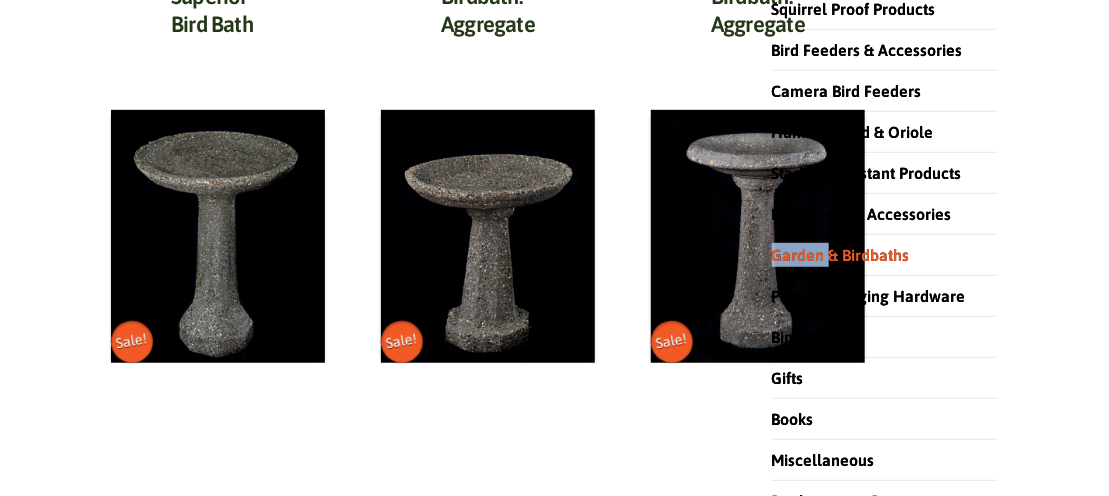 click on "Search for:
Search
Product categories Bird Food
Squirrel Proof Products
Bird Feeders & Accessories
Camera Bird Feeders
Hummingbird & Oriole
Starling Resistant Products
Birdhouses & Accessories
Garden & Birdbaths
Birdbaths
Stone Birdbaths
Heated Birdbaths
Birdbath Accessories
Garden Decorations
Rain Gauges
Poles & Hanging Hardware
Binoculars
Gifts
Books
Miscellaneous
Replacement Parts
Uncategorized" at bounding box center (885, 213) 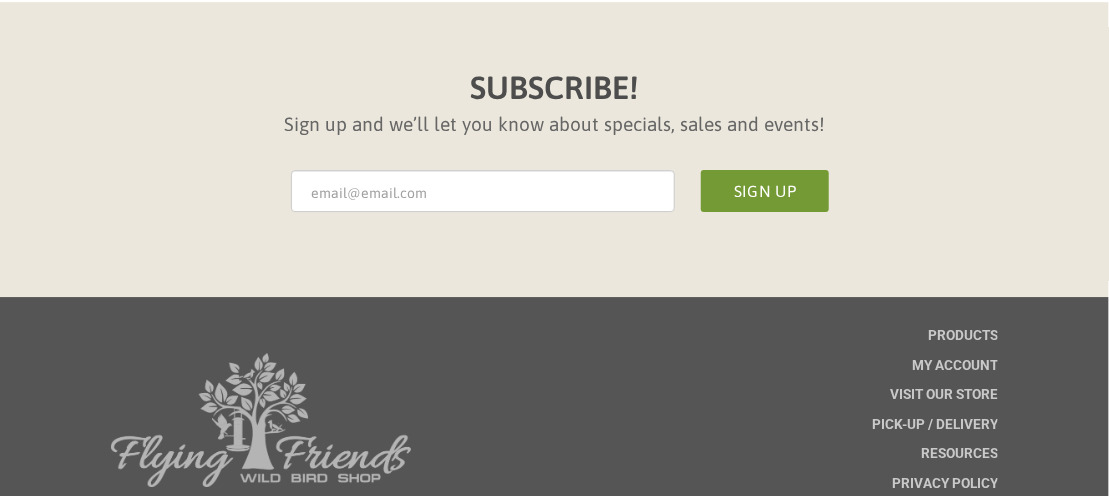 scroll, scrollTop: 2300, scrollLeft: 0, axis: vertical 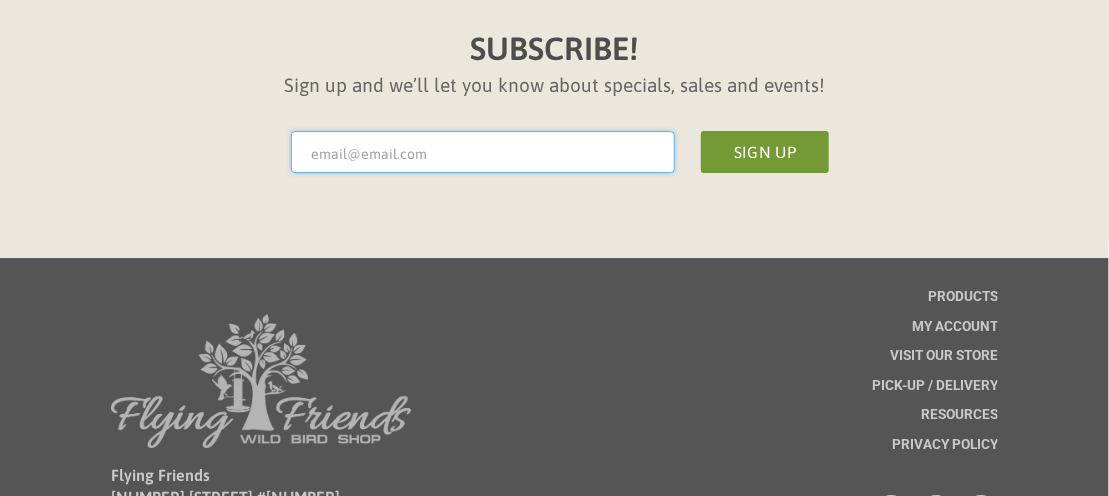 click on "* Email Address" at bounding box center [483, 152] 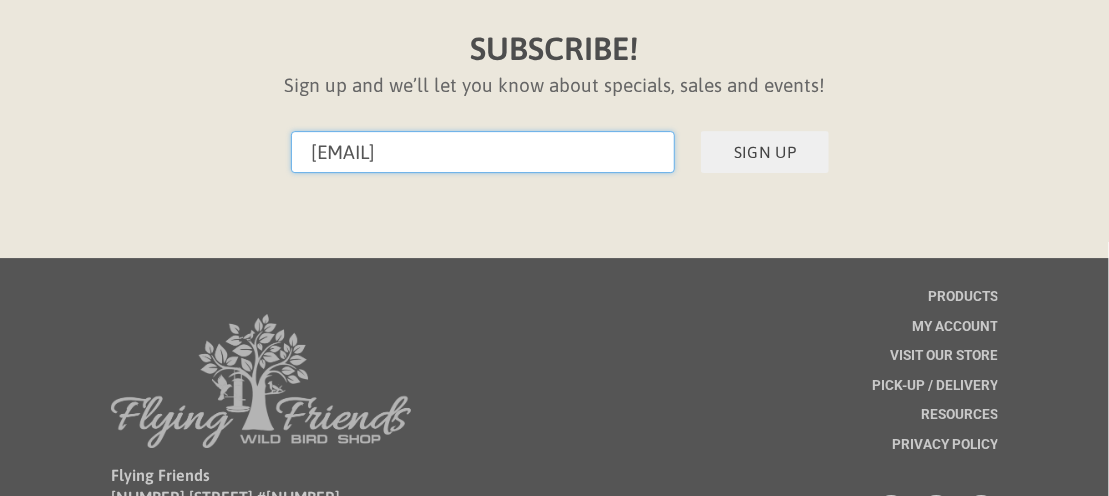 type on "[EMAIL]" 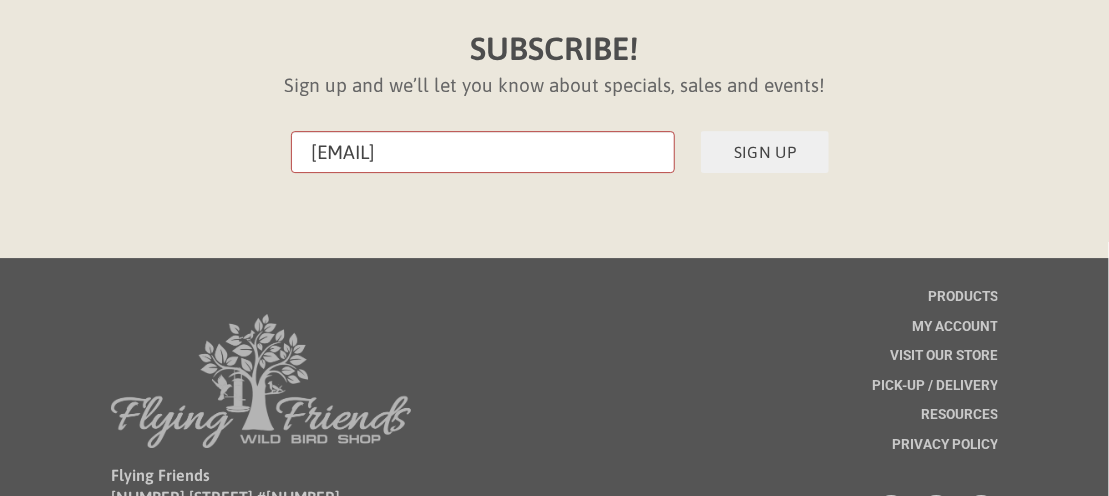 click on "Sign Up" at bounding box center (765, 152) 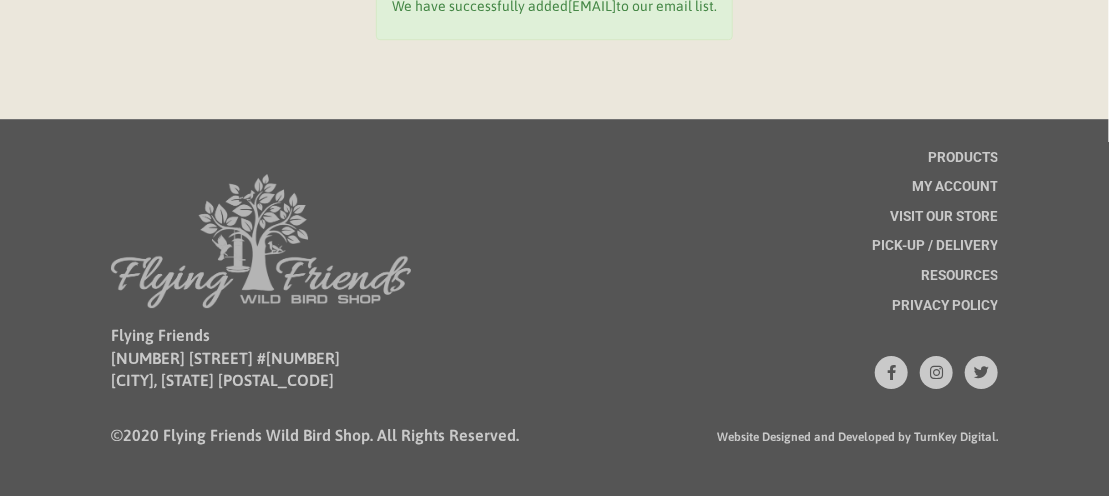scroll, scrollTop: 2159, scrollLeft: 0, axis: vertical 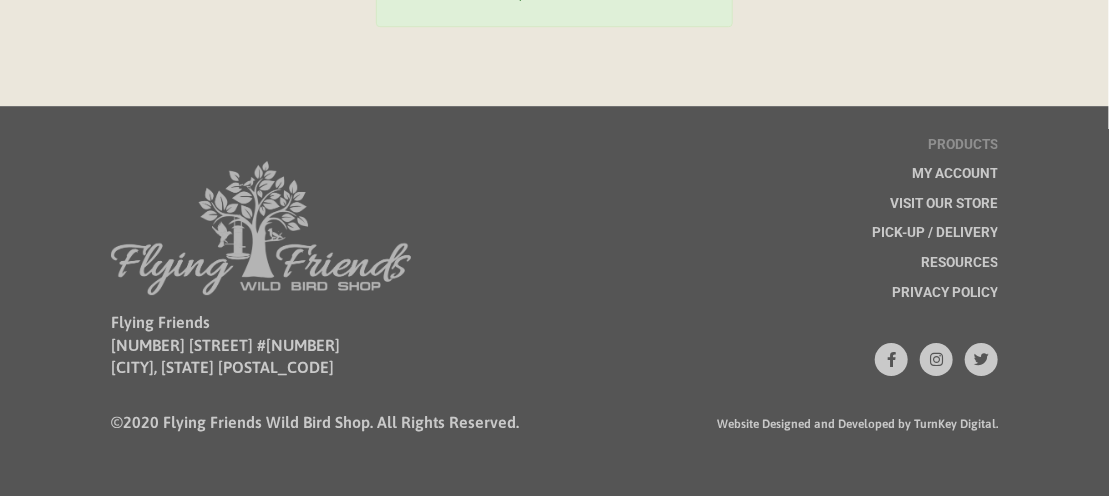 click on "Products" at bounding box center [963, 145] 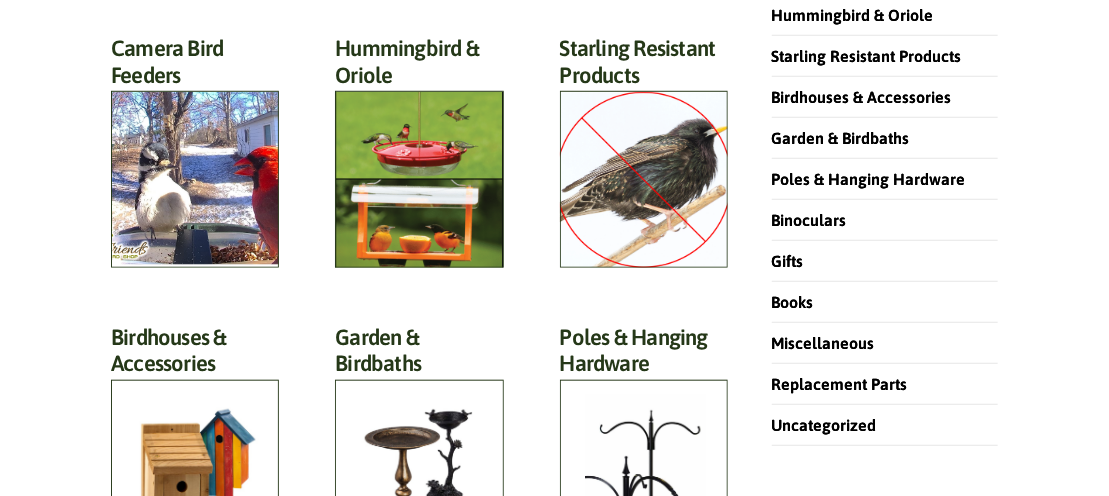 scroll, scrollTop: 500, scrollLeft: 0, axis: vertical 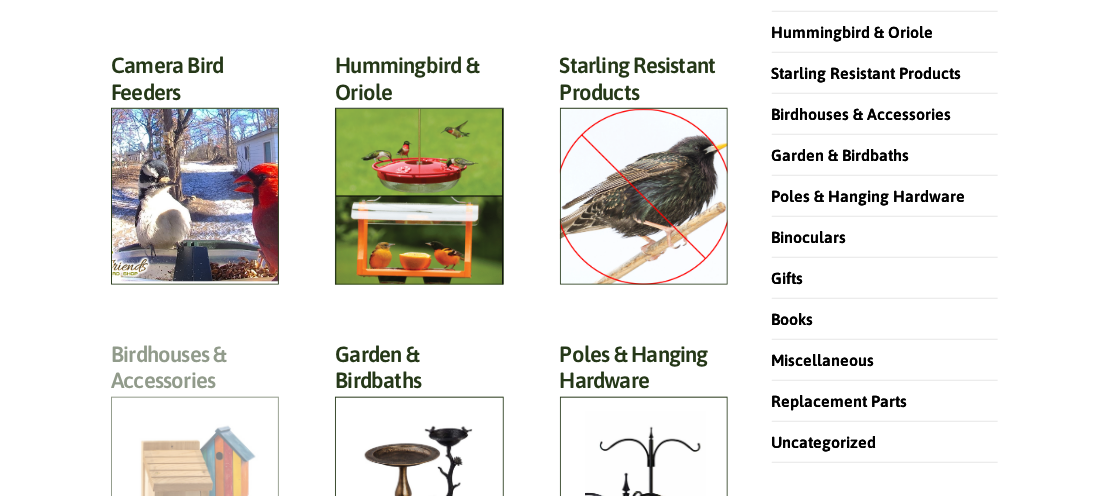 click on "Birdhouses & Accessories  (57)" at bounding box center [195, 373] 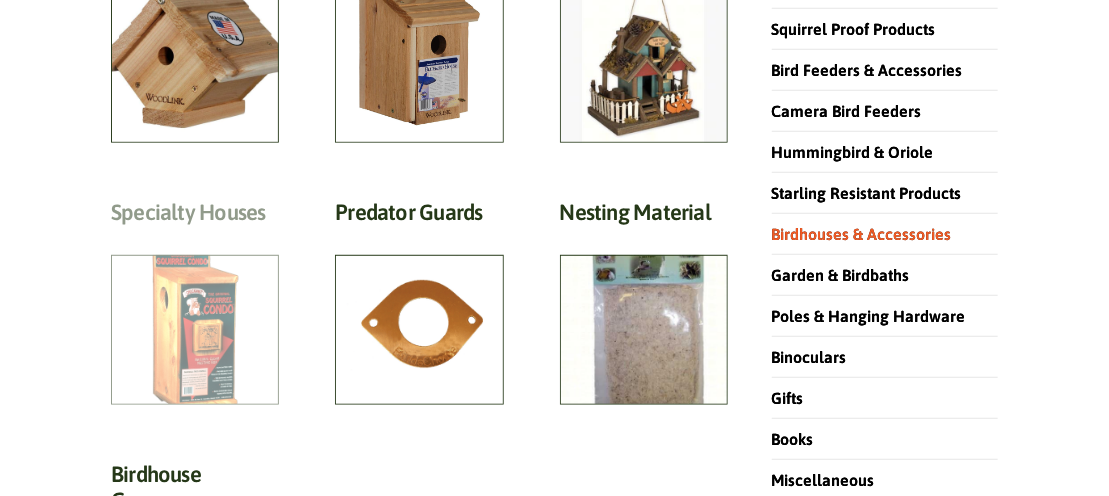 scroll, scrollTop: 0, scrollLeft: 0, axis: both 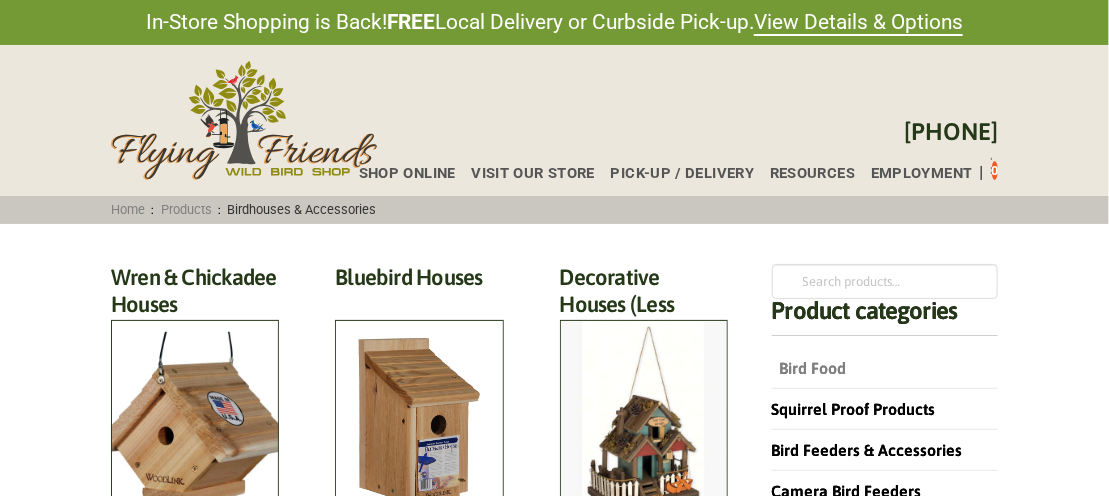 click on "Bird Food" at bounding box center (809, 368) 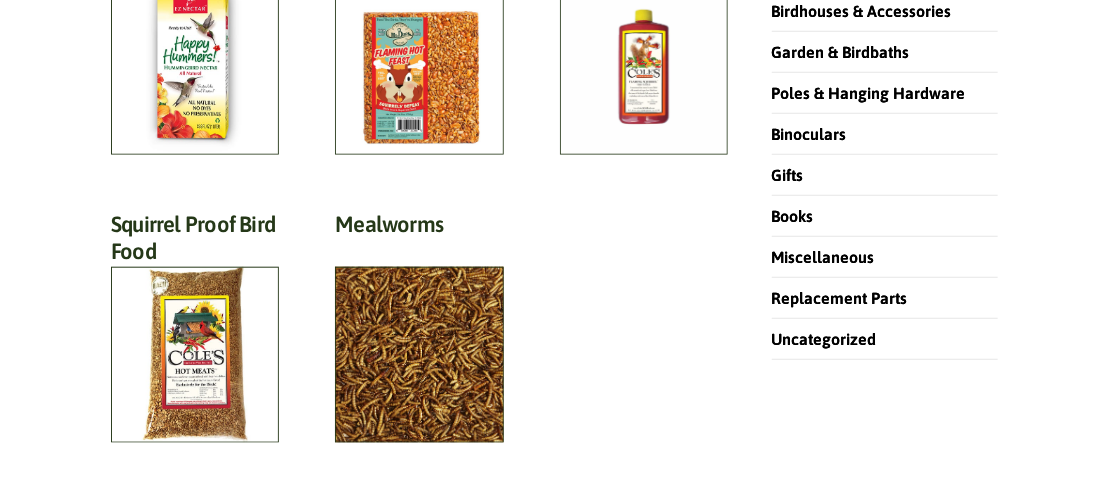 scroll, scrollTop: 600, scrollLeft: 0, axis: vertical 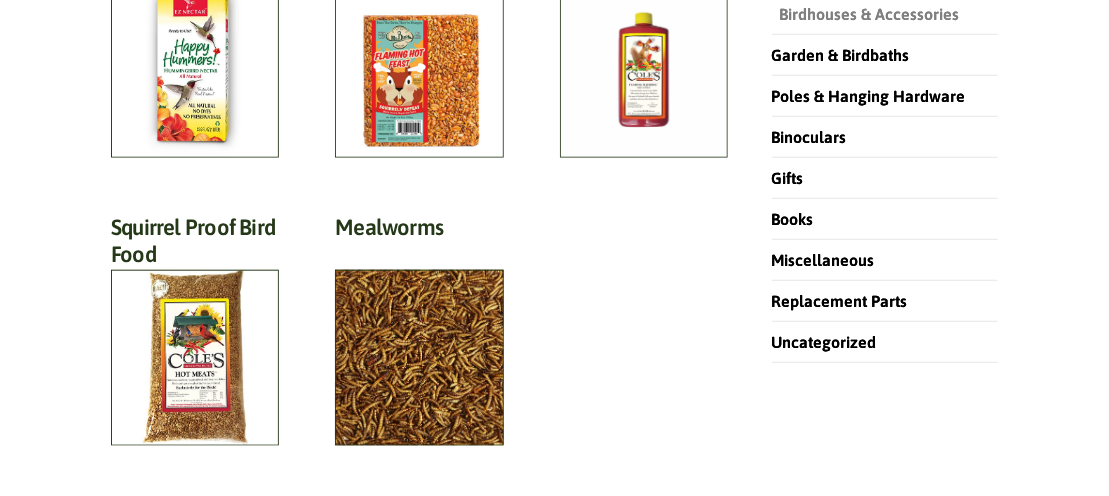 click on "Birdhouses & Accessories" at bounding box center (866, 14) 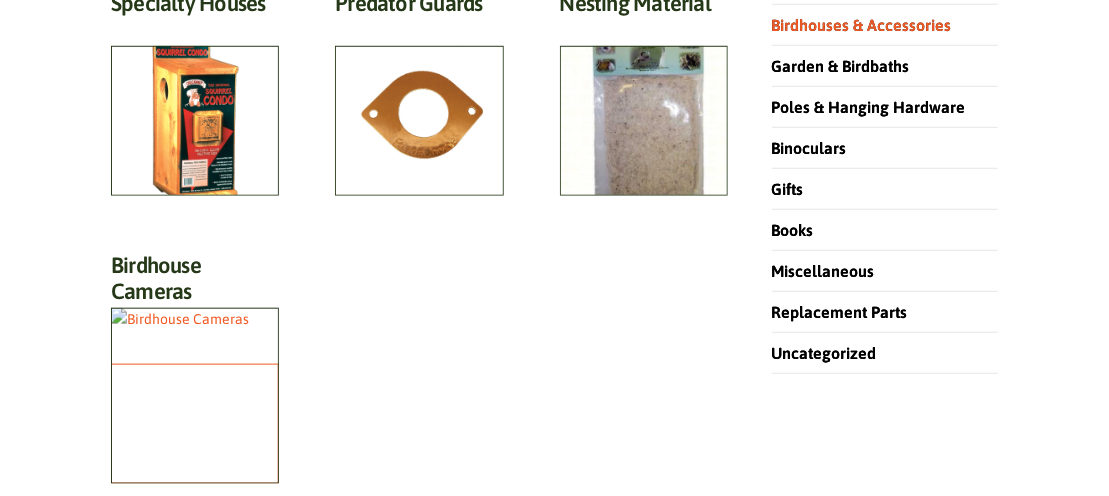 scroll, scrollTop: 700, scrollLeft: 0, axis: vertical 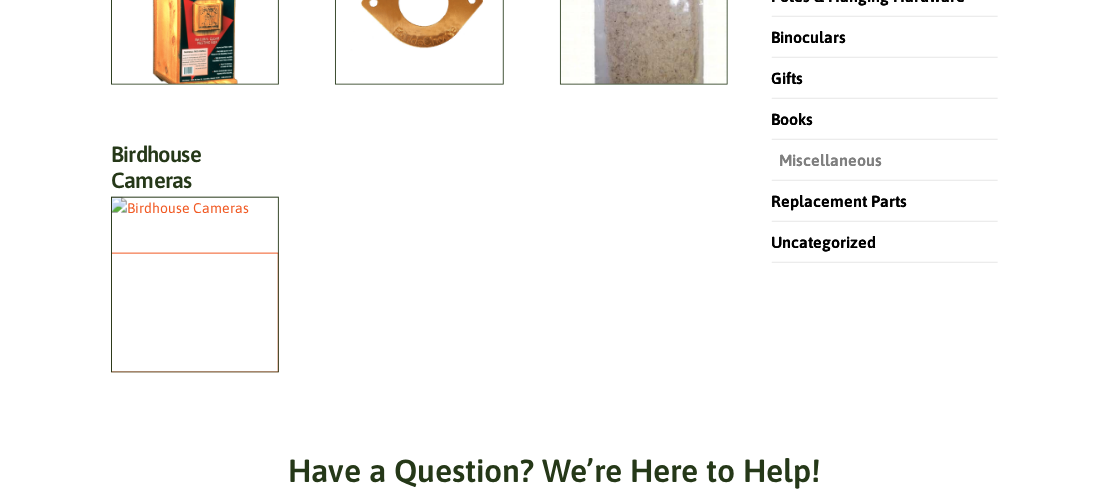 click on "Miscellaneous" at bounding box center (827, 160) 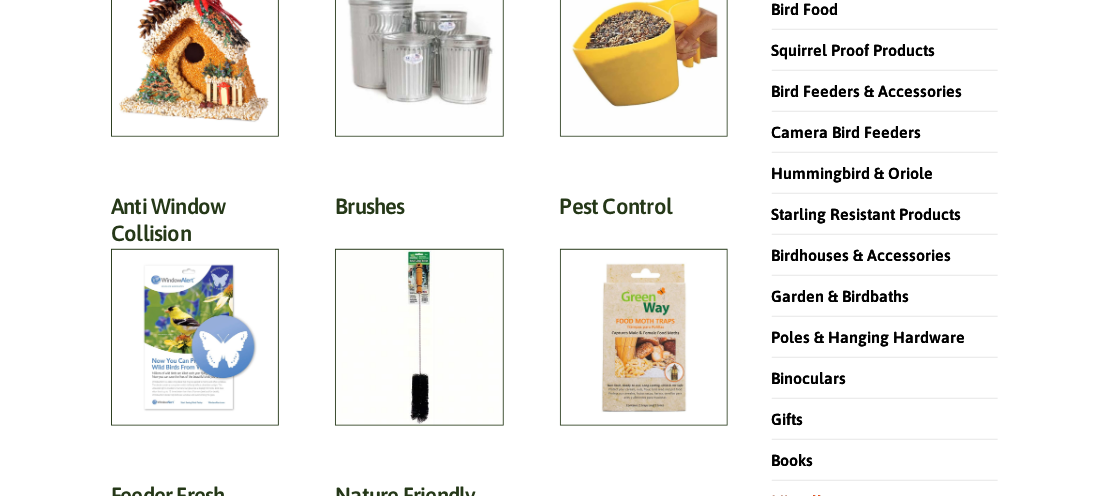 scroll, scrollTop: 400, scrollLeft: 0, axis: vertical 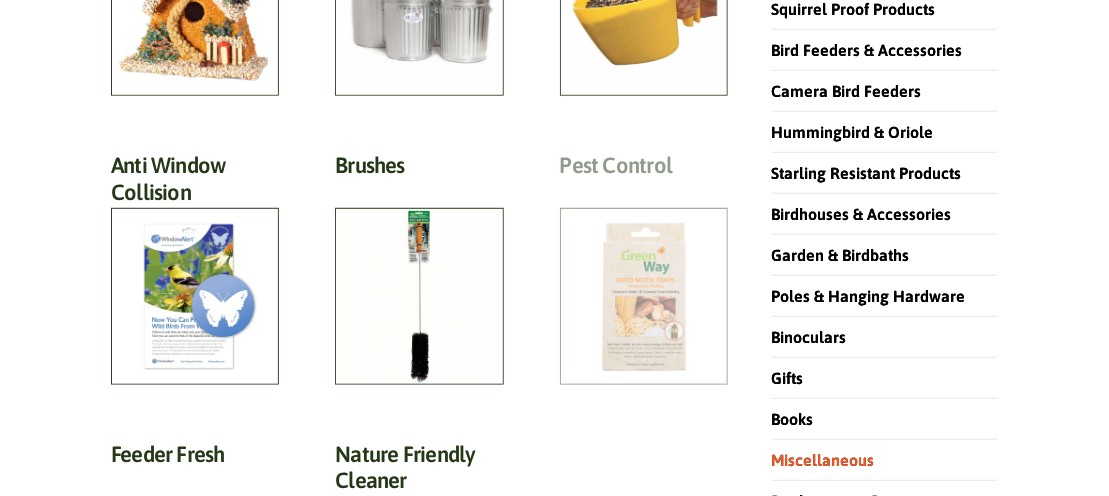 click on "Pest Control (7)" at bounding box center [644, 170] 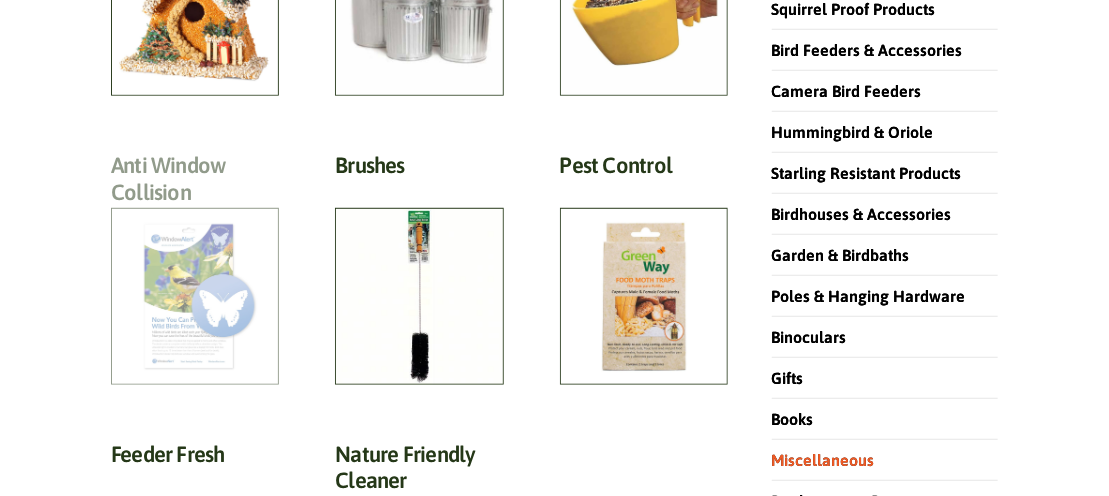 click on "Anti Window Collision (7)" at bounding box center (195, 184) 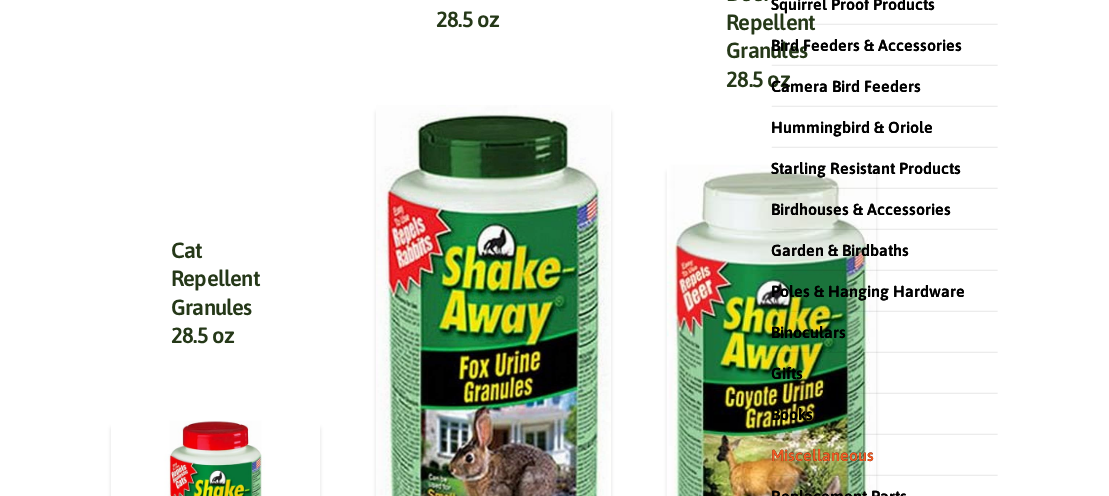 scroll, scrollTop: 0, scrollLeft: 0, axis: both 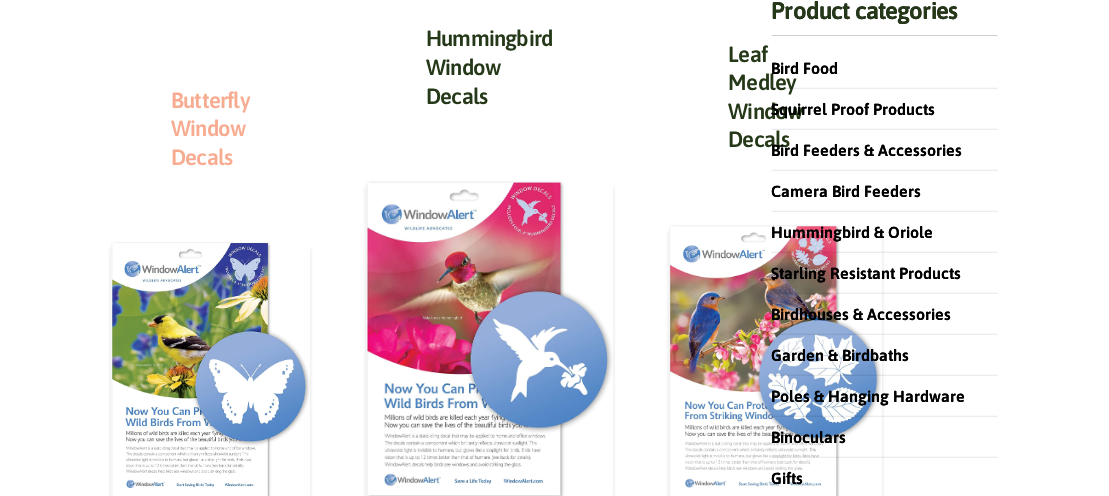 click on "Butterfly Window Decals" at bounding box center [210, 128] 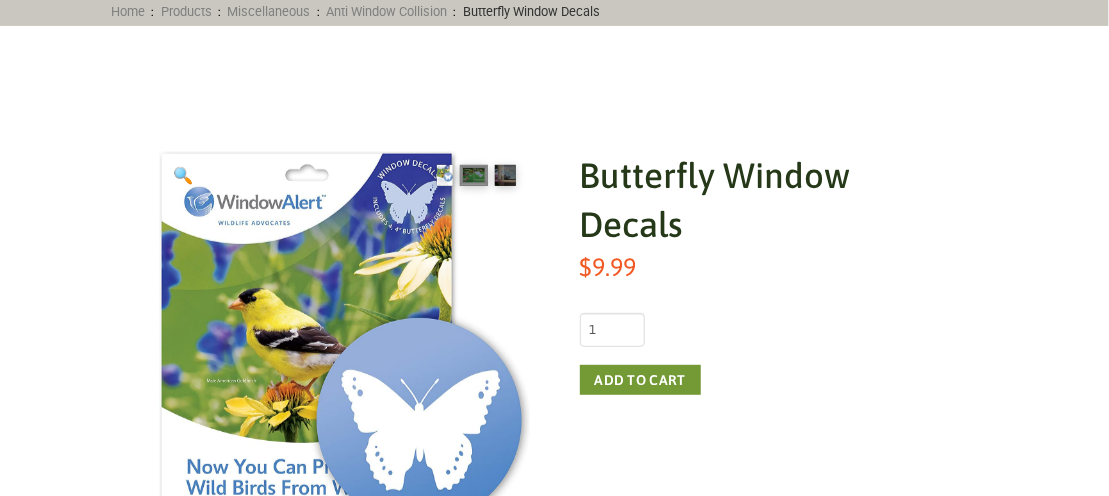 scroll, scrollTop: 0, scrollLeft: 0, axis: both 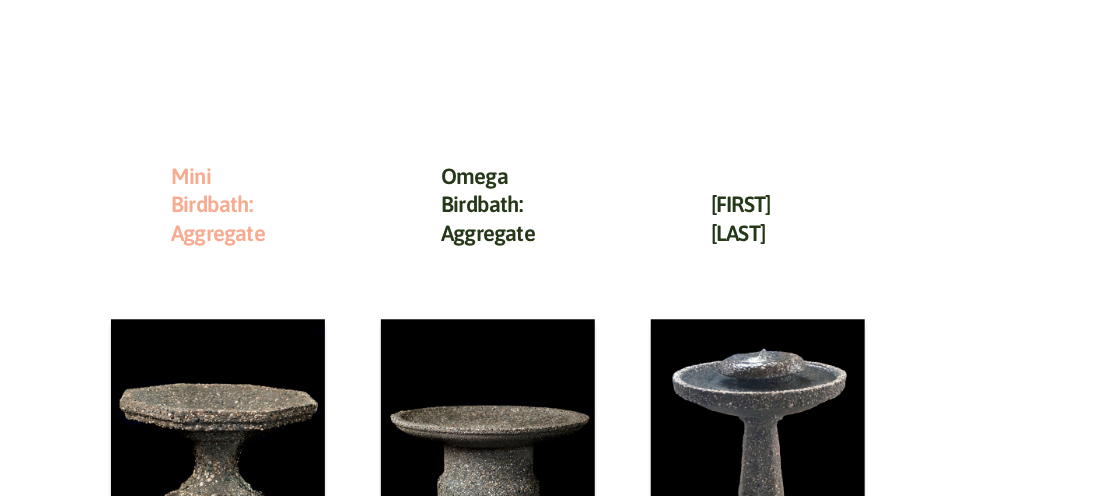 click on "Mini Birdbath: Aggregate" at bounding box center [218, 204] 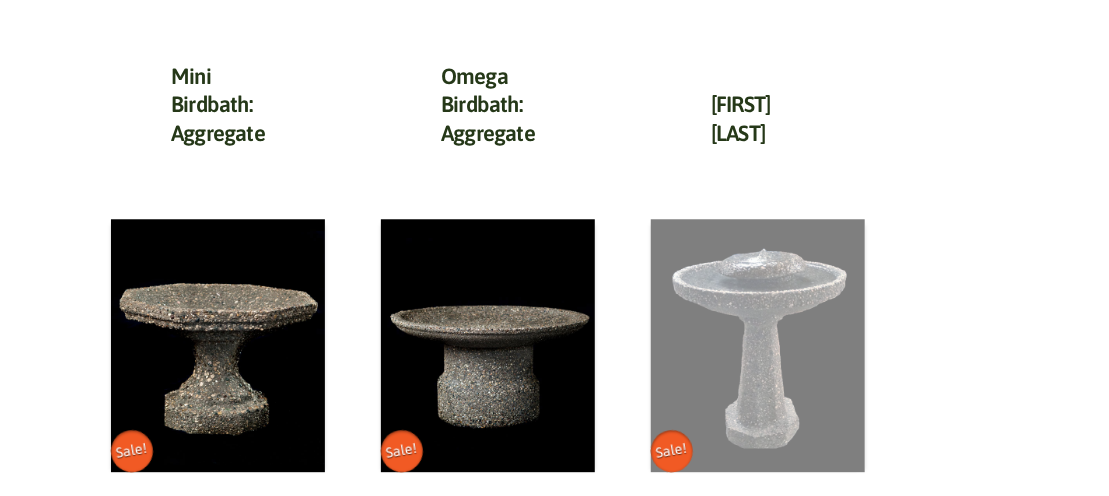 scroll, scrollTop: 1700, scrollLeft: 0, axis: vertical 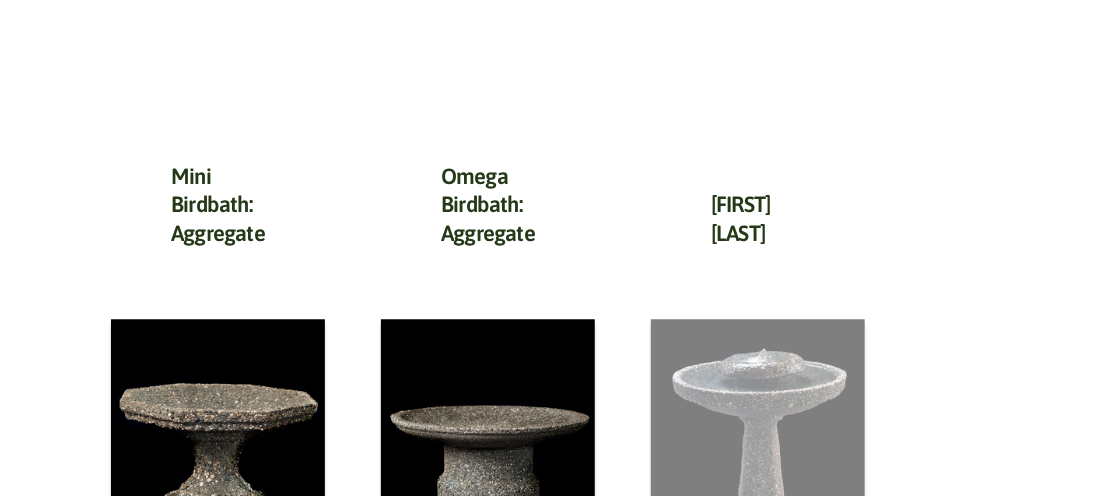 click at bounding box center [758, 445] 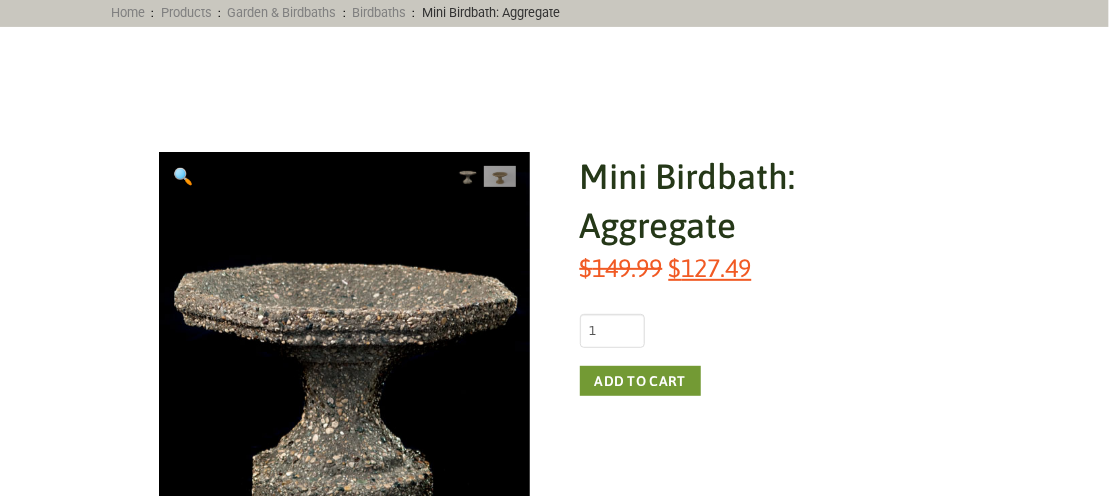 scroll, scrollTop: 200, scrollLeft: 0, axis: vertical 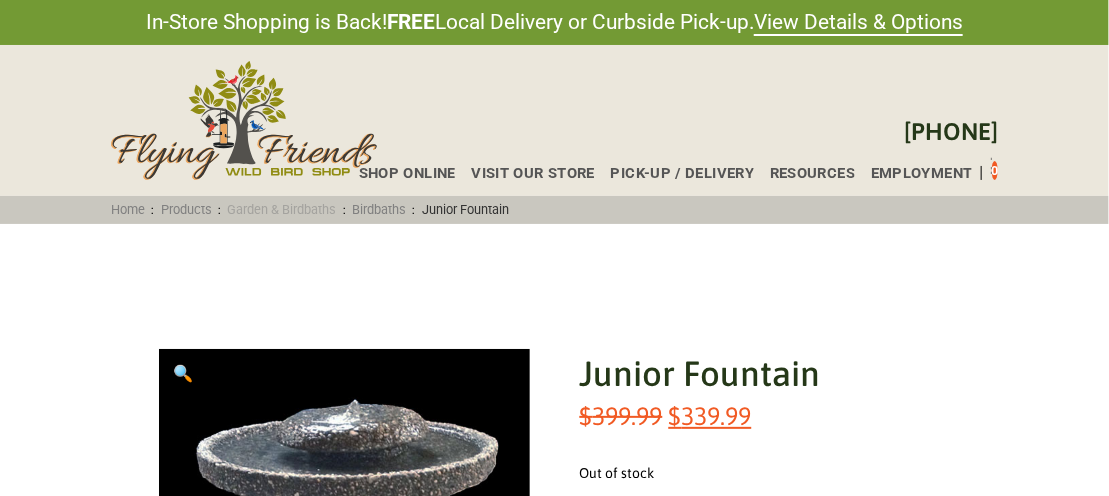 click on "Garden & Birdbaths" at bounding box center [282, 209] 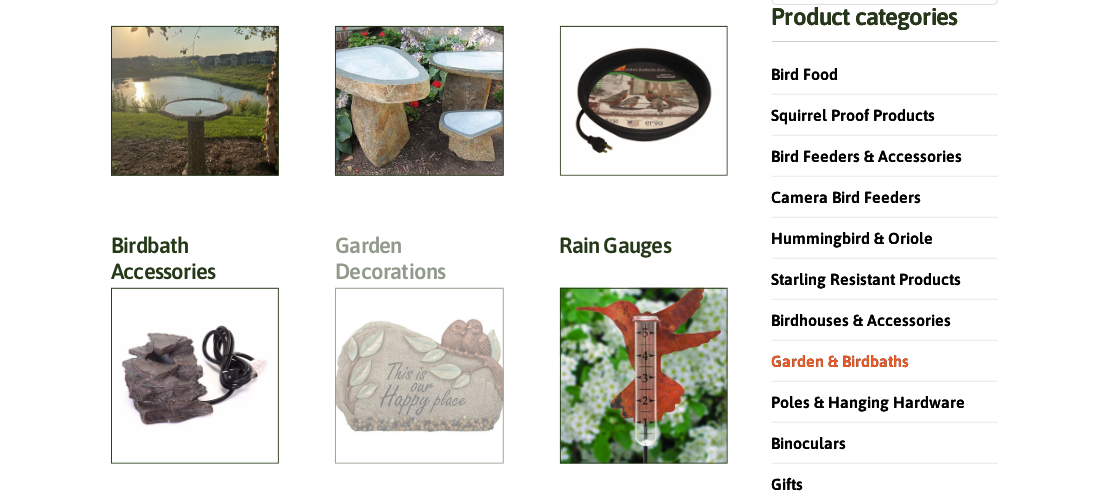 scroll, scrollTop: 200, scrollLeft: 0, axis: vertical 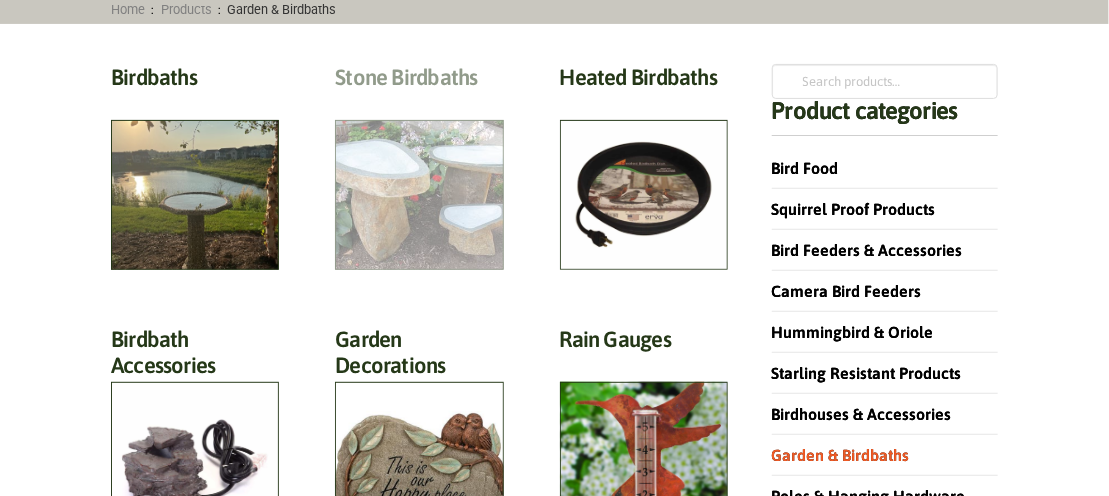 click on "Stone Birdbaths  (12)" at bounding box center (419, 82) 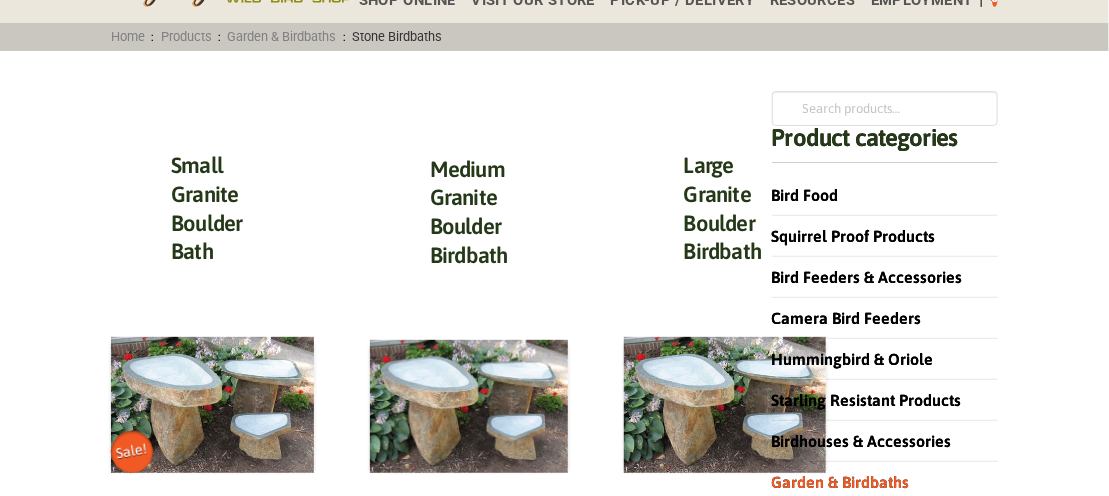scroll, scrollTop: 200, scrollLeft: 0, axis: vertical 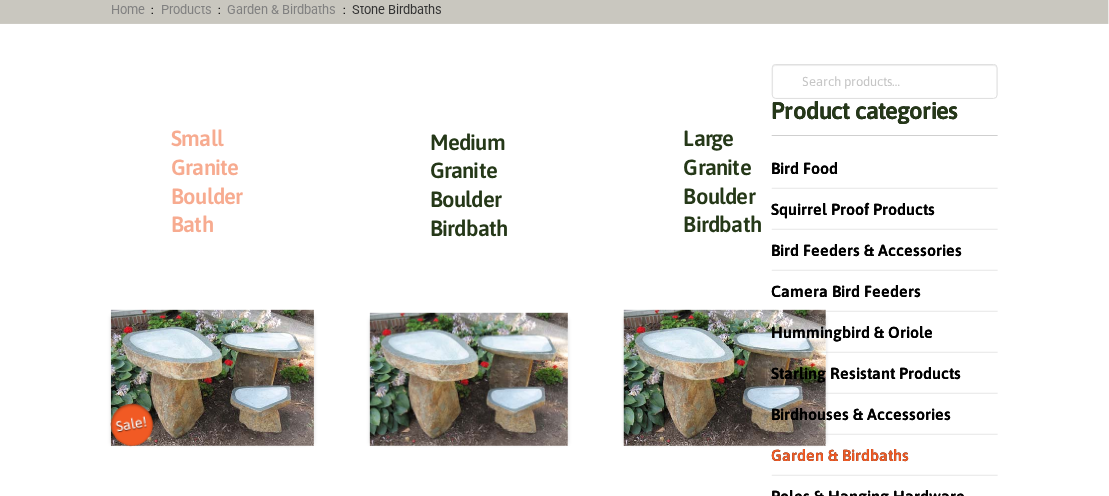 click on "Small Granite Boulder Bath" at bounding box center [207, 181] 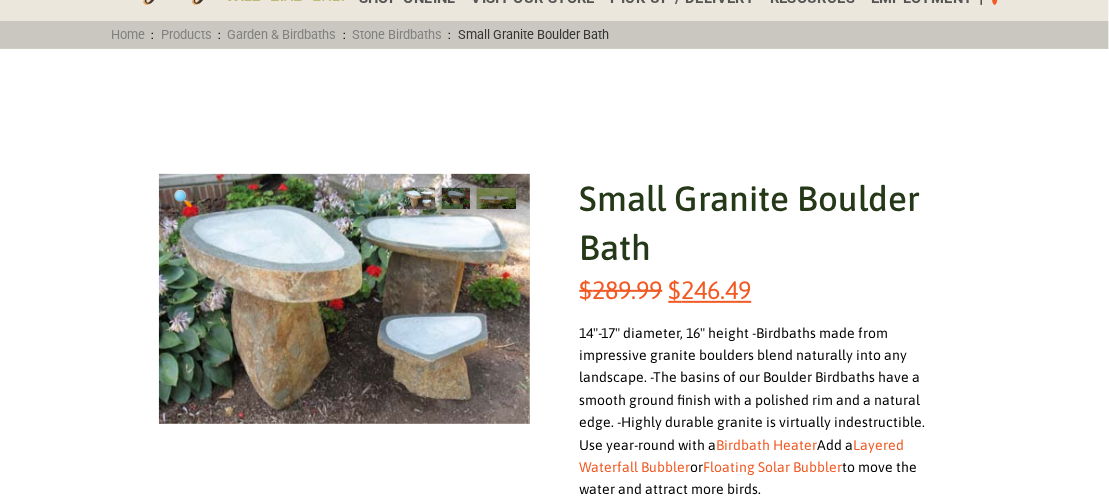 scroll, scrollTop: 200, scrollLeft: 0, axis: vertical 